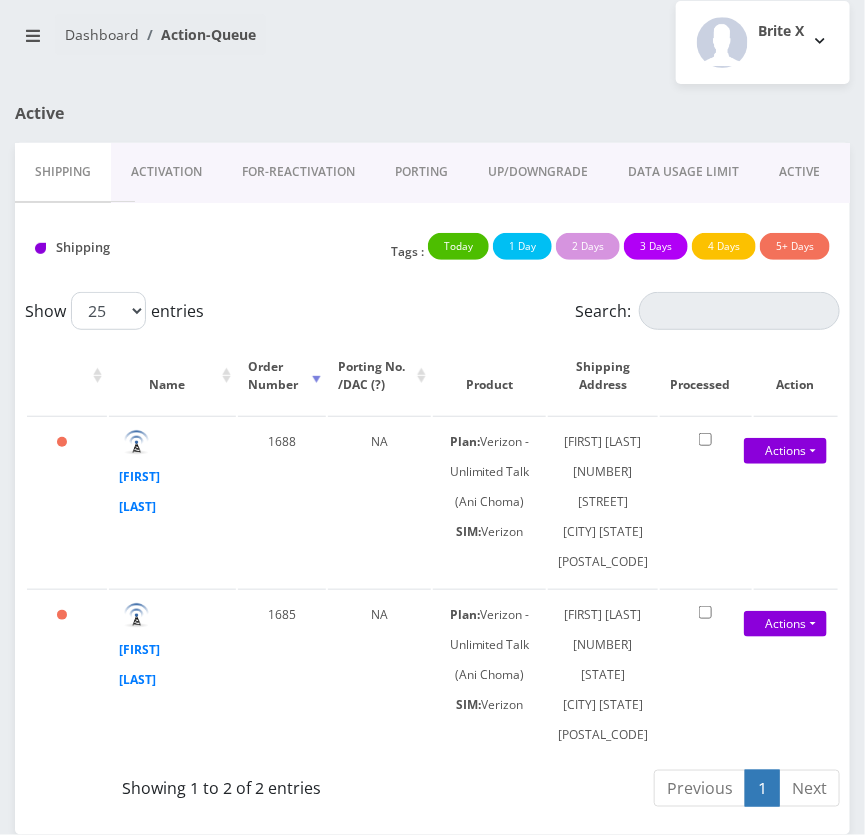scroll, scrollTop: 0, scrollLeft: 0, axis: both 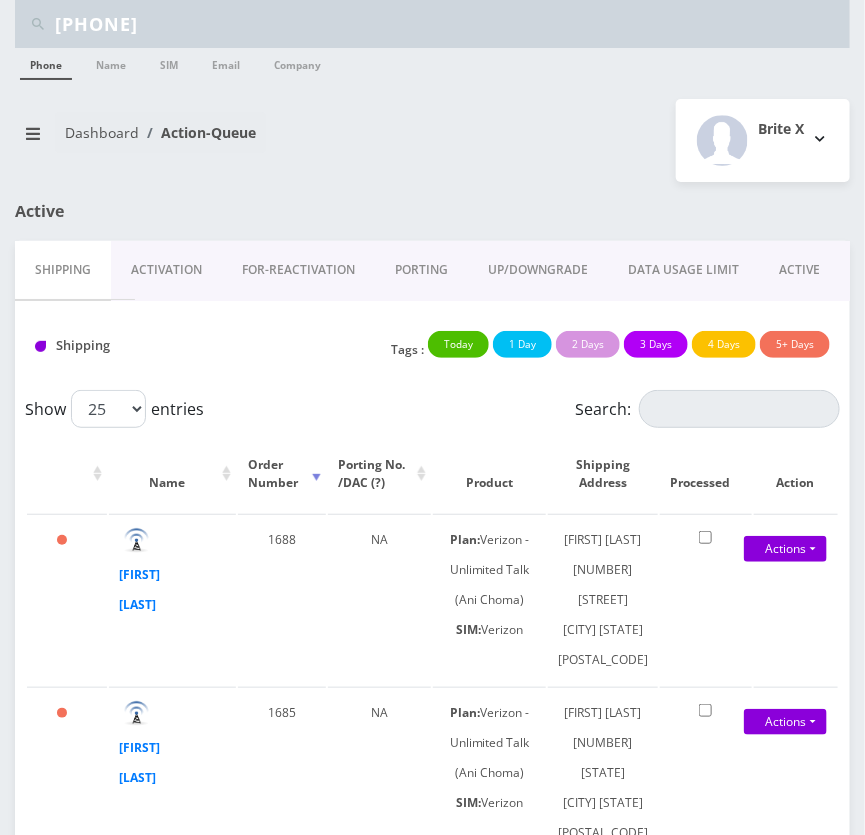 click on "9087430373" at bounding box center (450, 24) 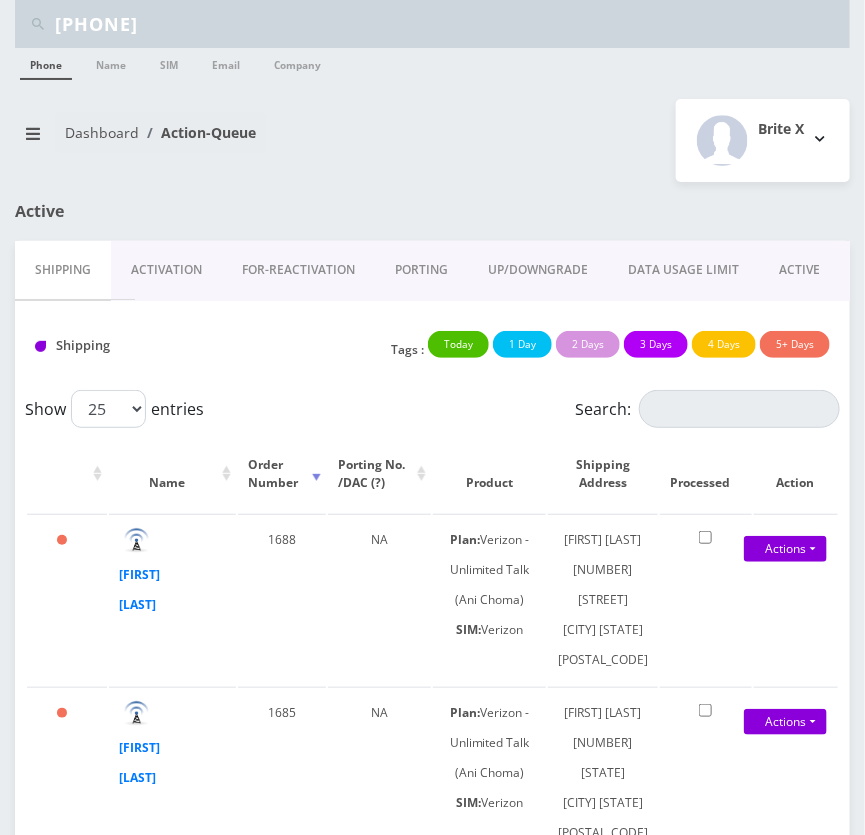 click on "Phone" at bounding box center [46, 64] 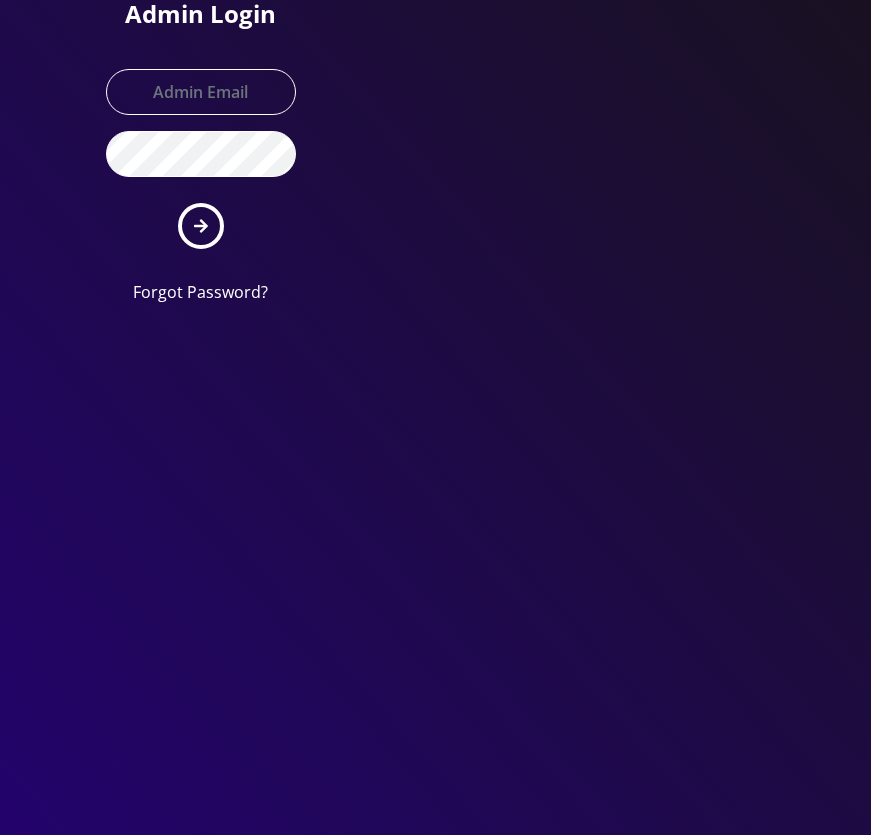 scroll, scrollTop: 0, scrollLeft: 0, axis: both 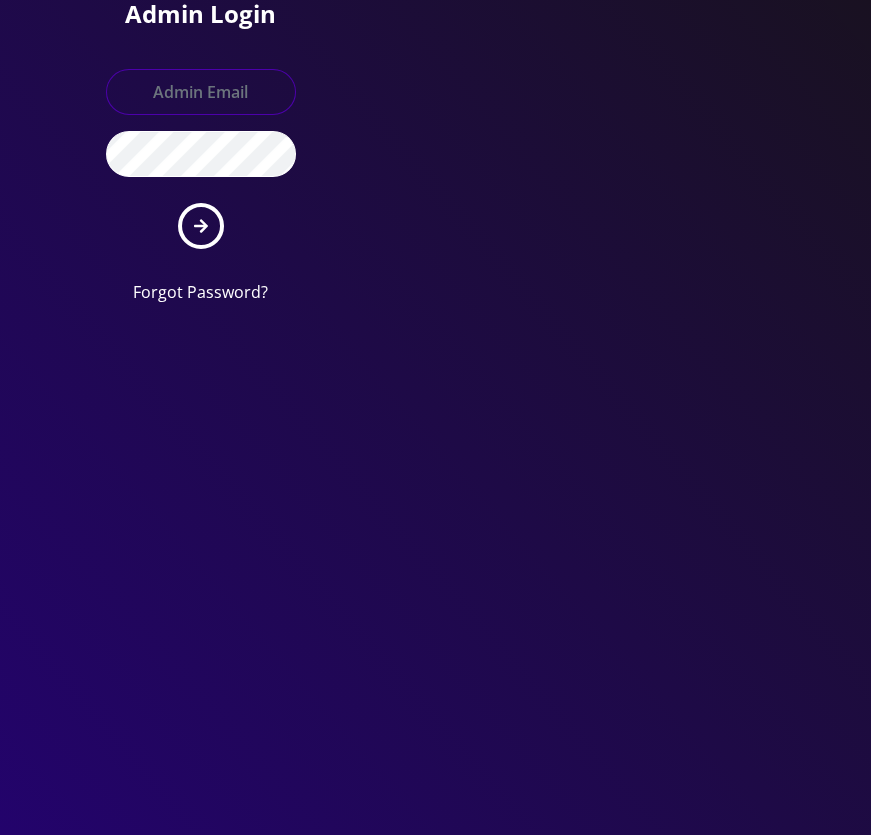 type on "[USERNAME]@[DOMAIN].com" 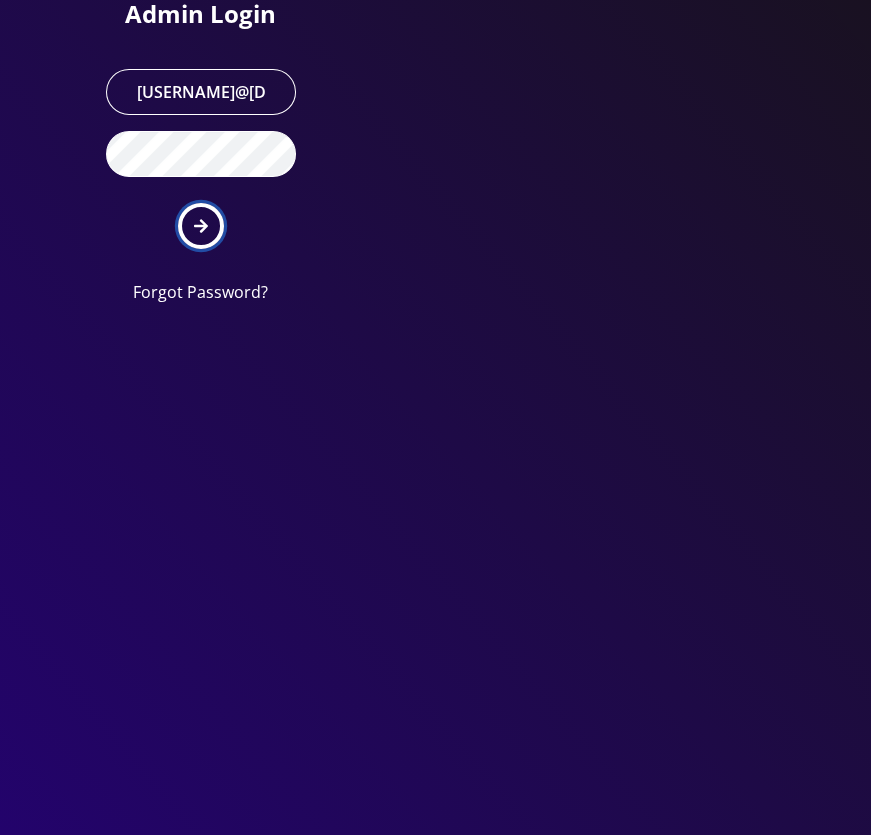 click at bounding box center (201, 226) 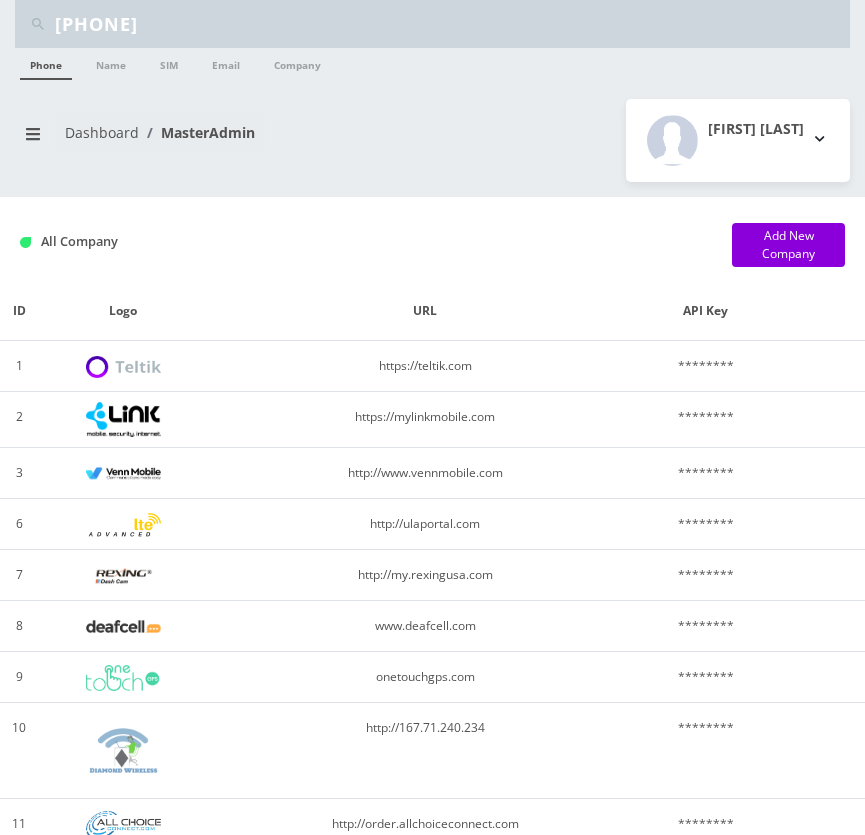 scroll, scrollTop: 0, scrollLeft: 0, axis: both 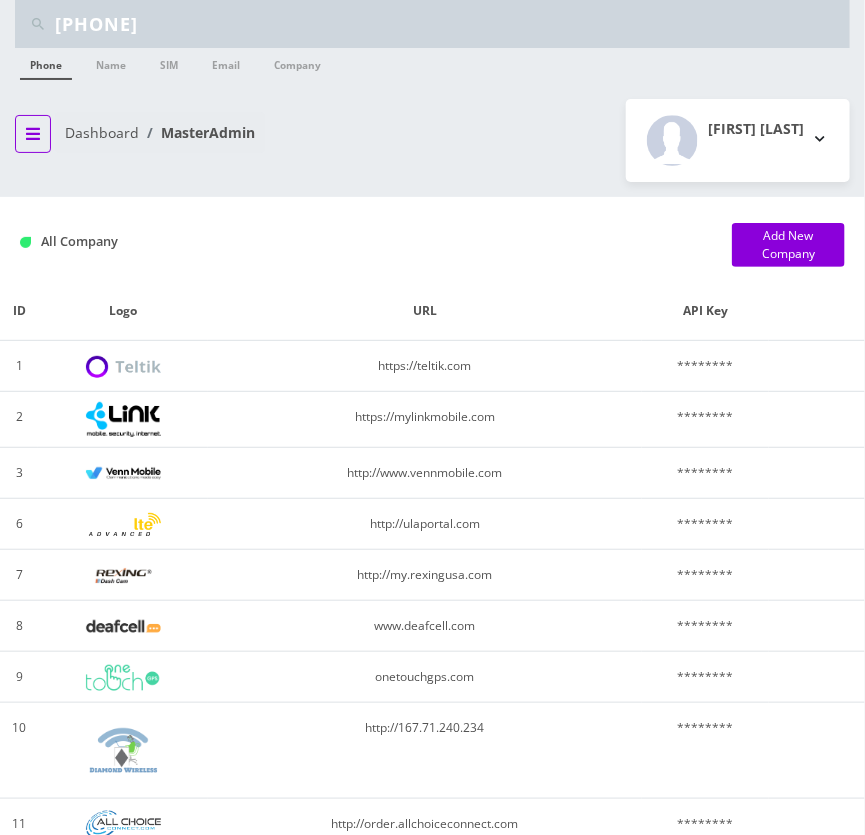 click at bounding box center [33, 134] 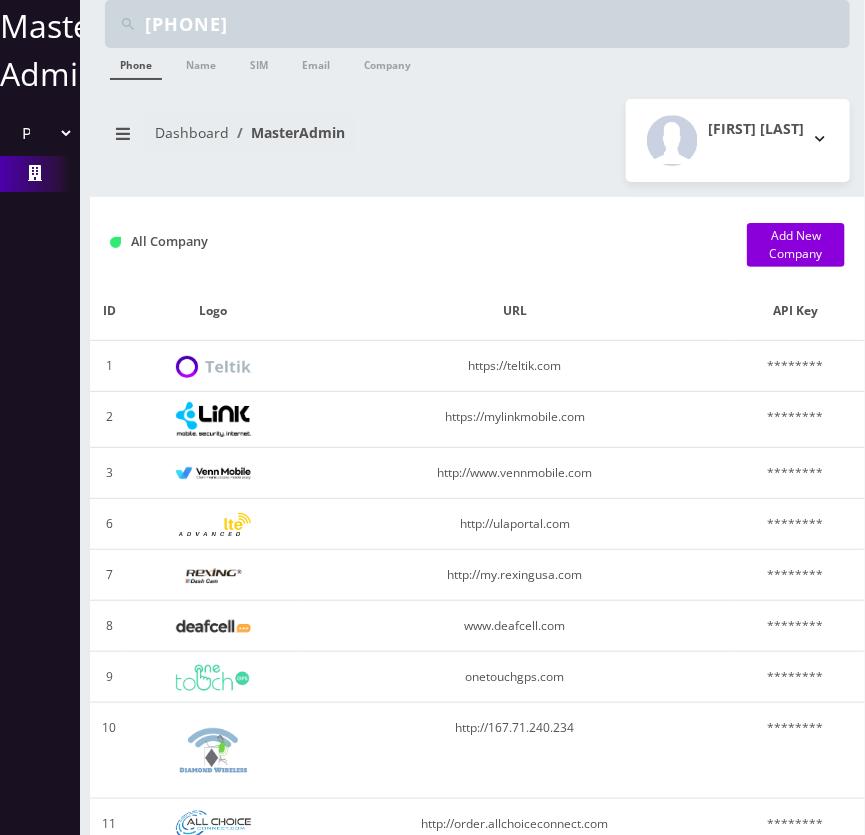 click on "Please select a Company
Teltik Production
My Link Mobile
VennMobile
Unlimited Advanced LTE
Rexing Inc
DeafCell LLC
OneTouch GPS
Diamond Wireless LLC
All Choice Connect
Amcest Corp
IoT
Shluchim Assist
ConnectED Mobile
Innovative Communications
Home Away Secure SIM Call" at bounding box center [40, 133] 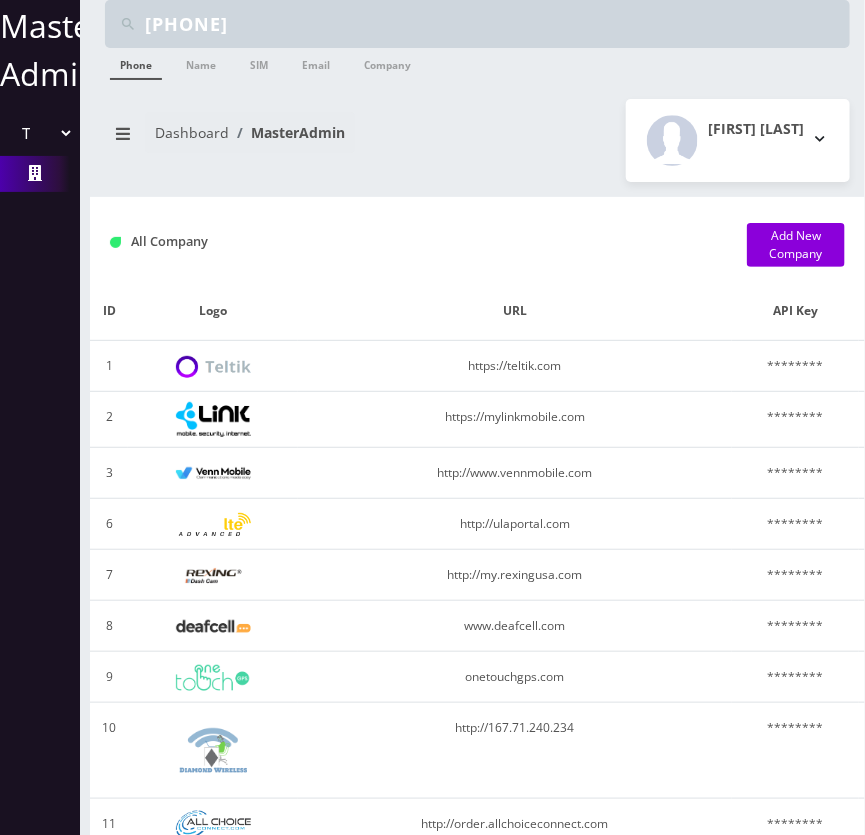 click on "Please select a Company
Teltik Production
My Link Mobile
VennMobile
Unlimited Advanced LTE
Rexing Inc
DeafCell LLC
OneTouch GPS
Diamond Wireless LLC
All Choice Connect
Amcest Corp
IoT
Shluchim Assist
ConnectED Mobile
Innovative Communications
Home Away Secure SIM Call" at bounding box center (40, 133) 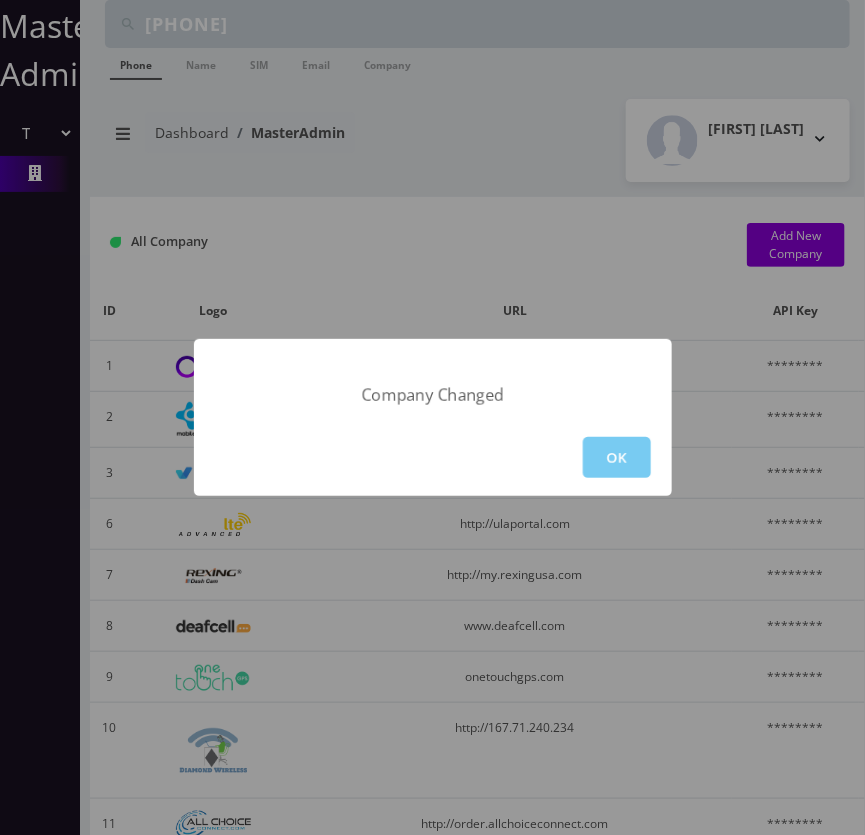 click on "OK" at bounding box center (617, 457) 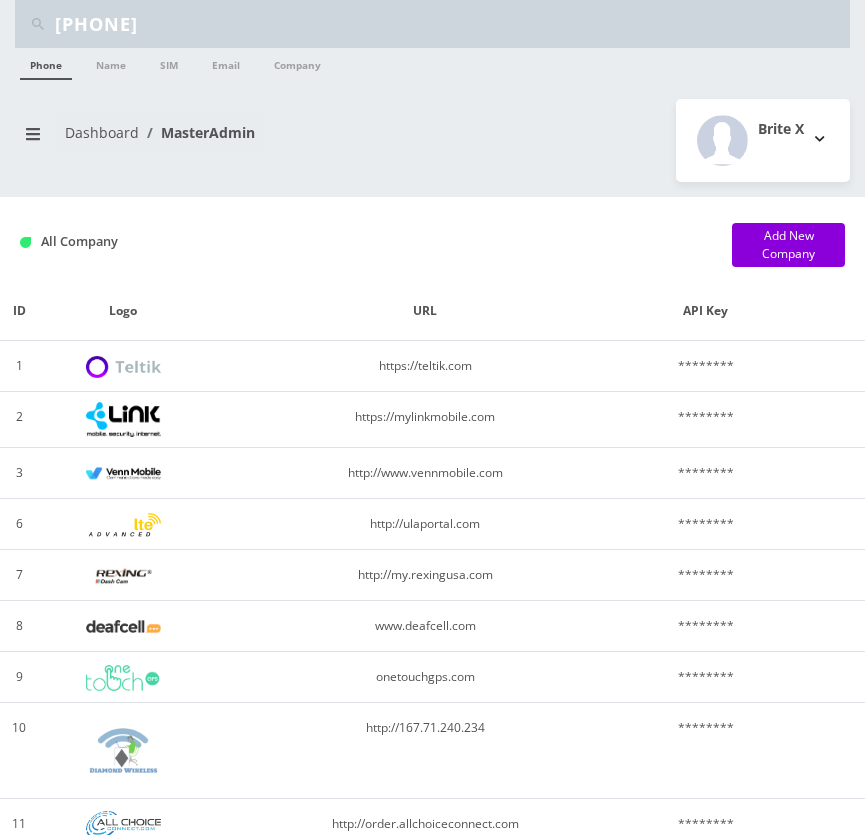 scroll, scrollTop: 0, scrollLeft: 0, axis: both 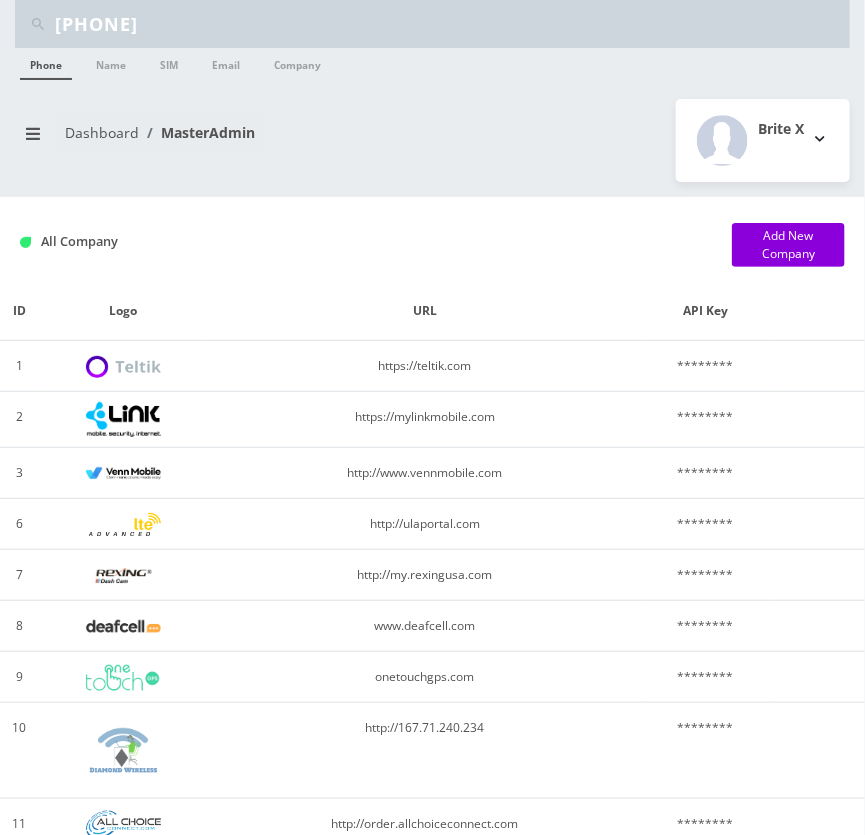 click on "[PHONE]" at bounding box center [450, 24] 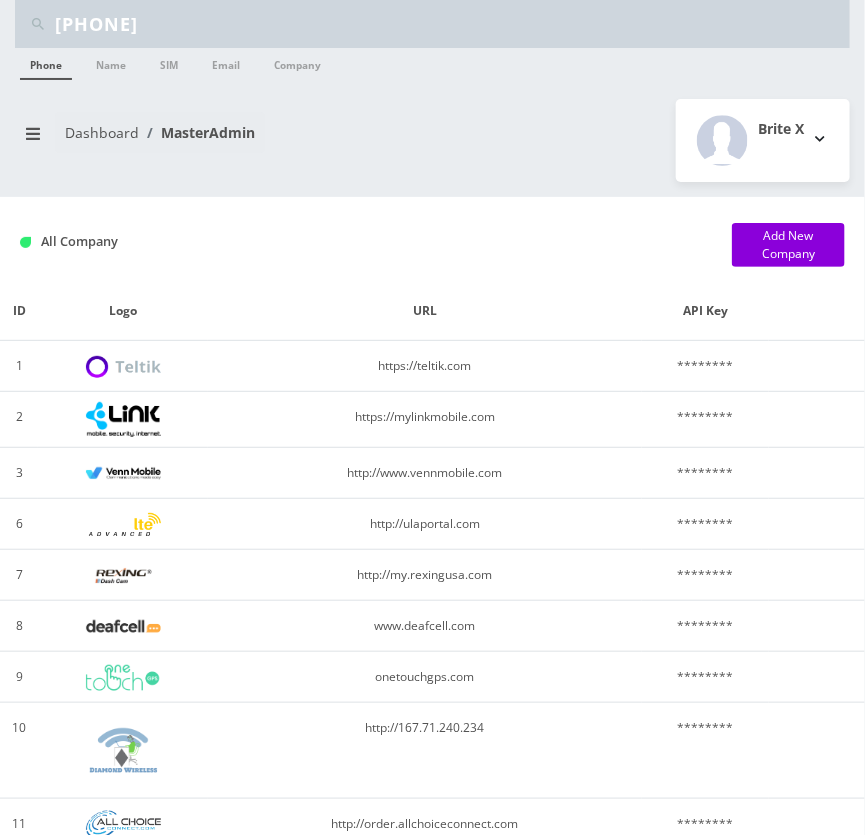 click on "Phone" at bounding box center (46, 64) 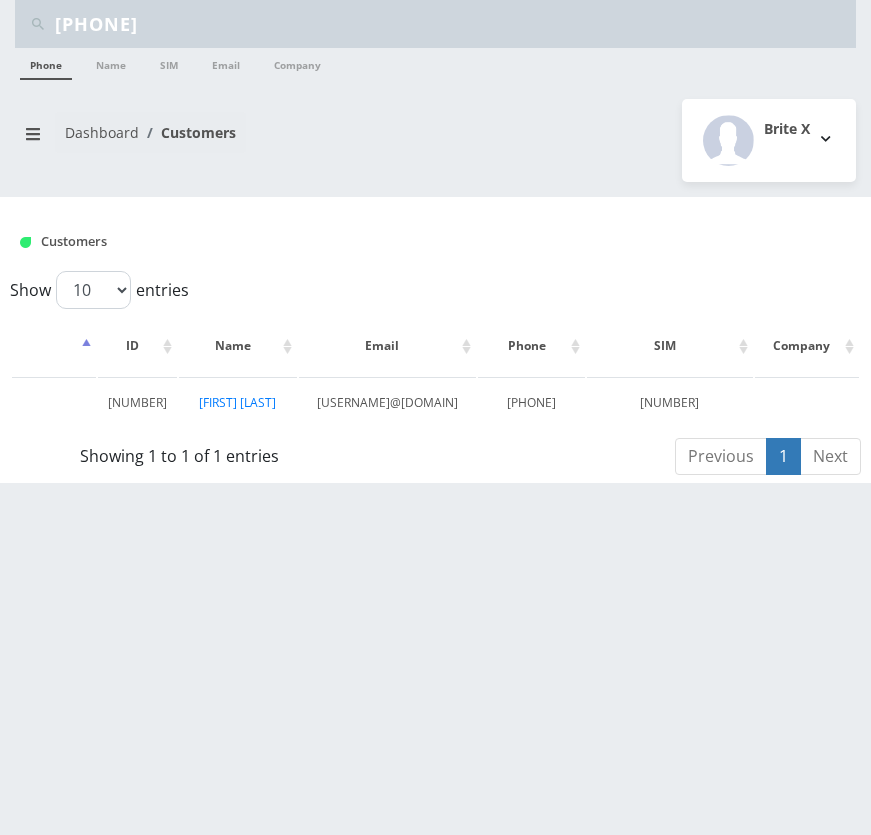 scroll, scrollTop: 0, scrollLeft: 0, axis: both 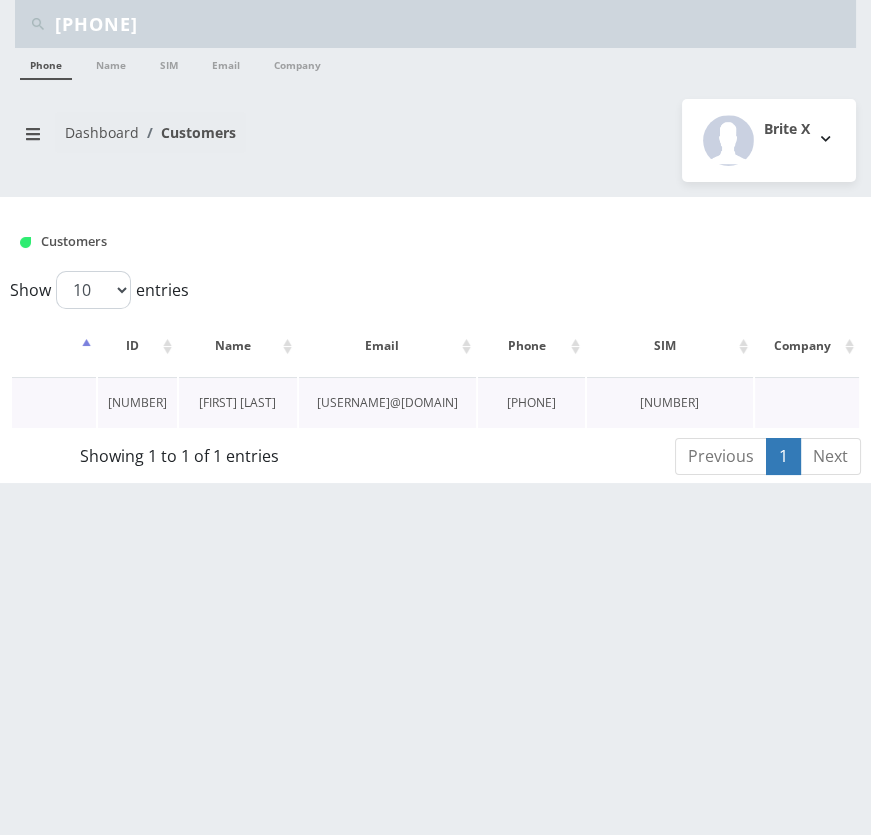 click on "[FIRST] [LAST]" at bounding box center (237, 402) 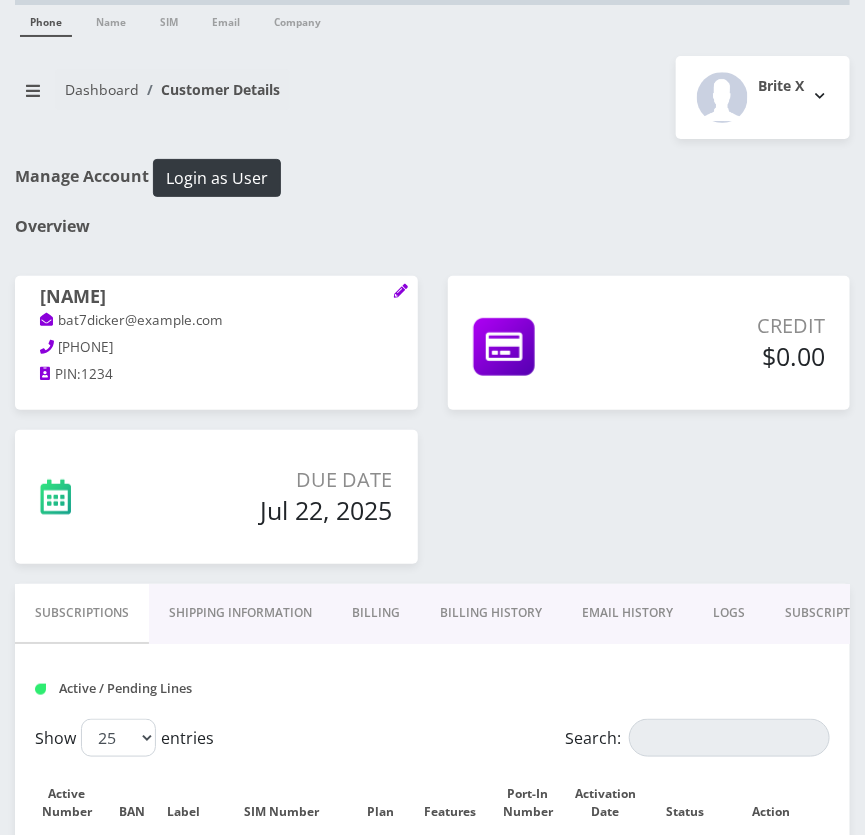 scroll, scrollTop: 0, scrollLeft: 0, axis: both 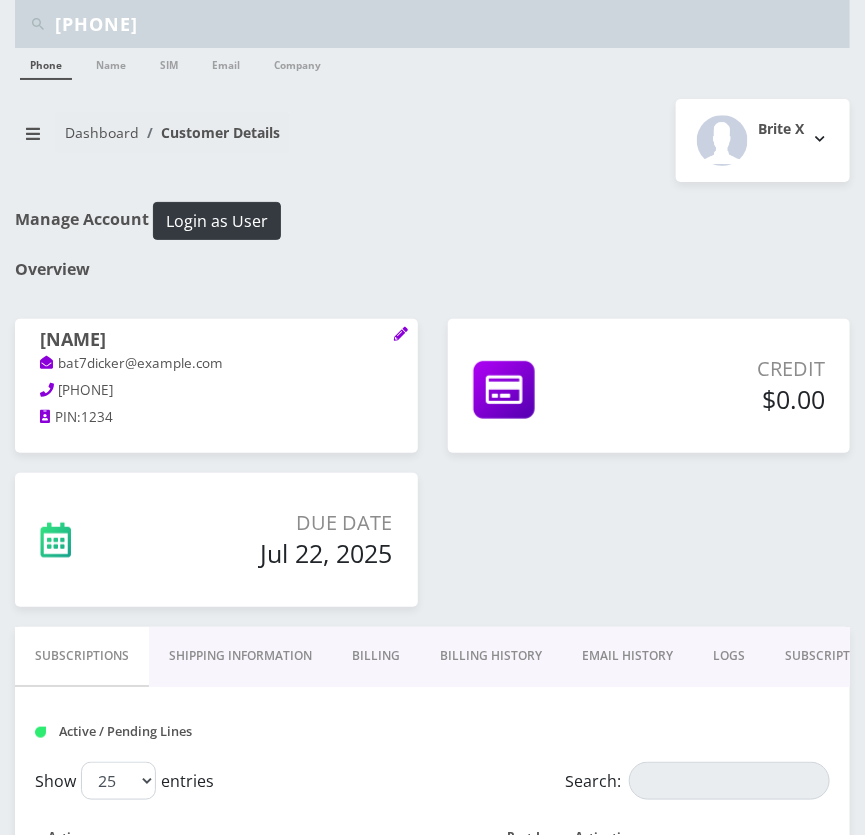 click on "Billing" at bounding box center (376, 656) 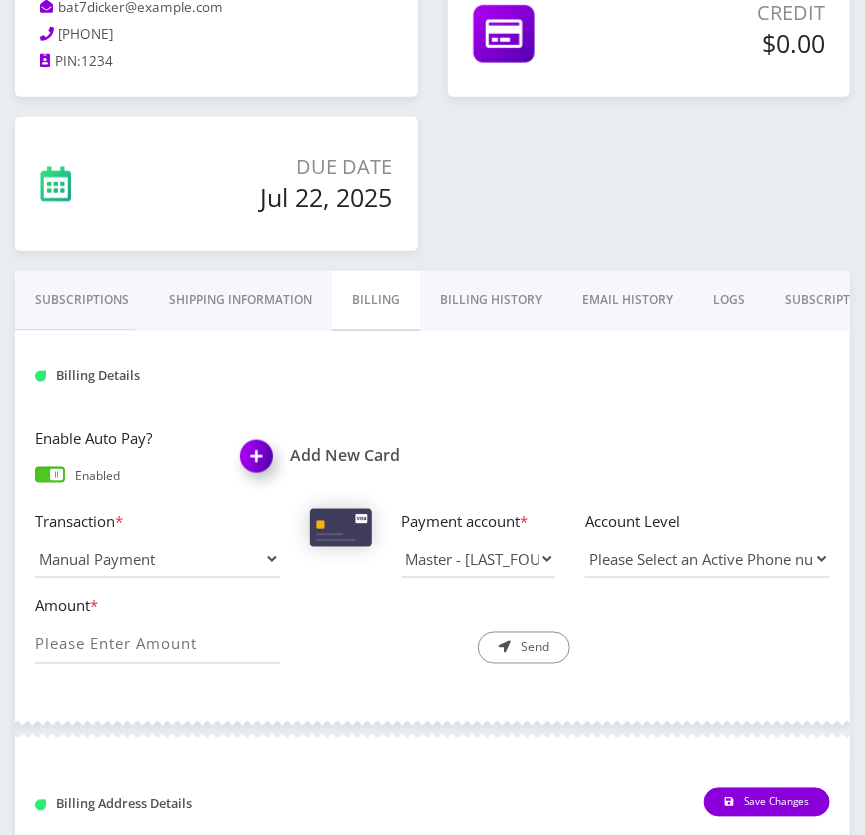 scroll, scrollTop: 363, scrollLeft: 0, axis: vertical 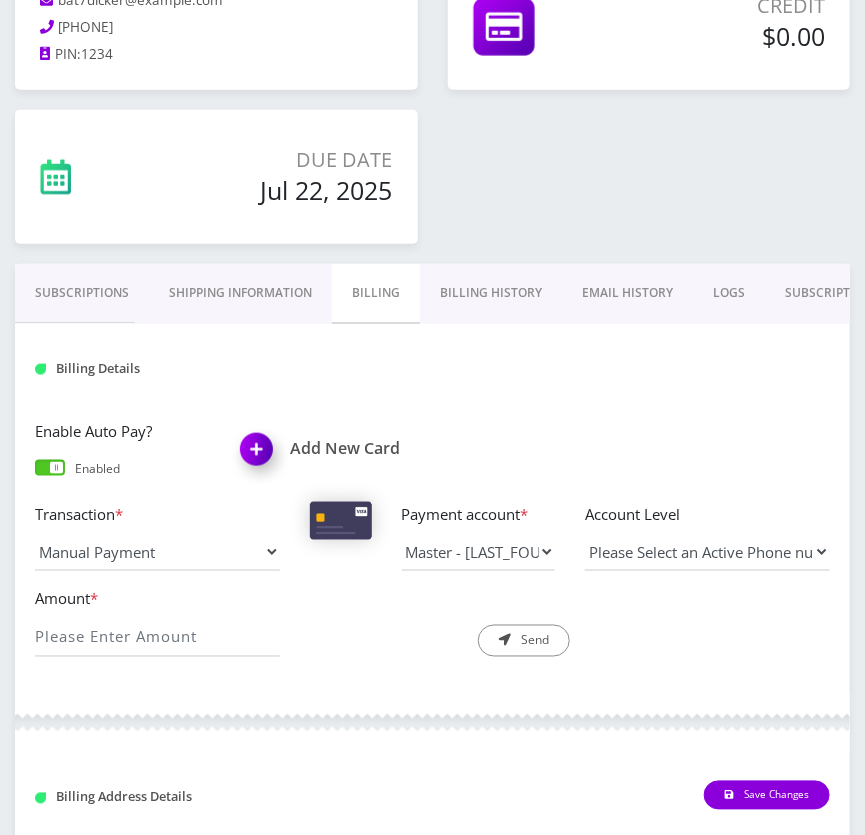 click on "Billing History" at bounding box center (491, 293) 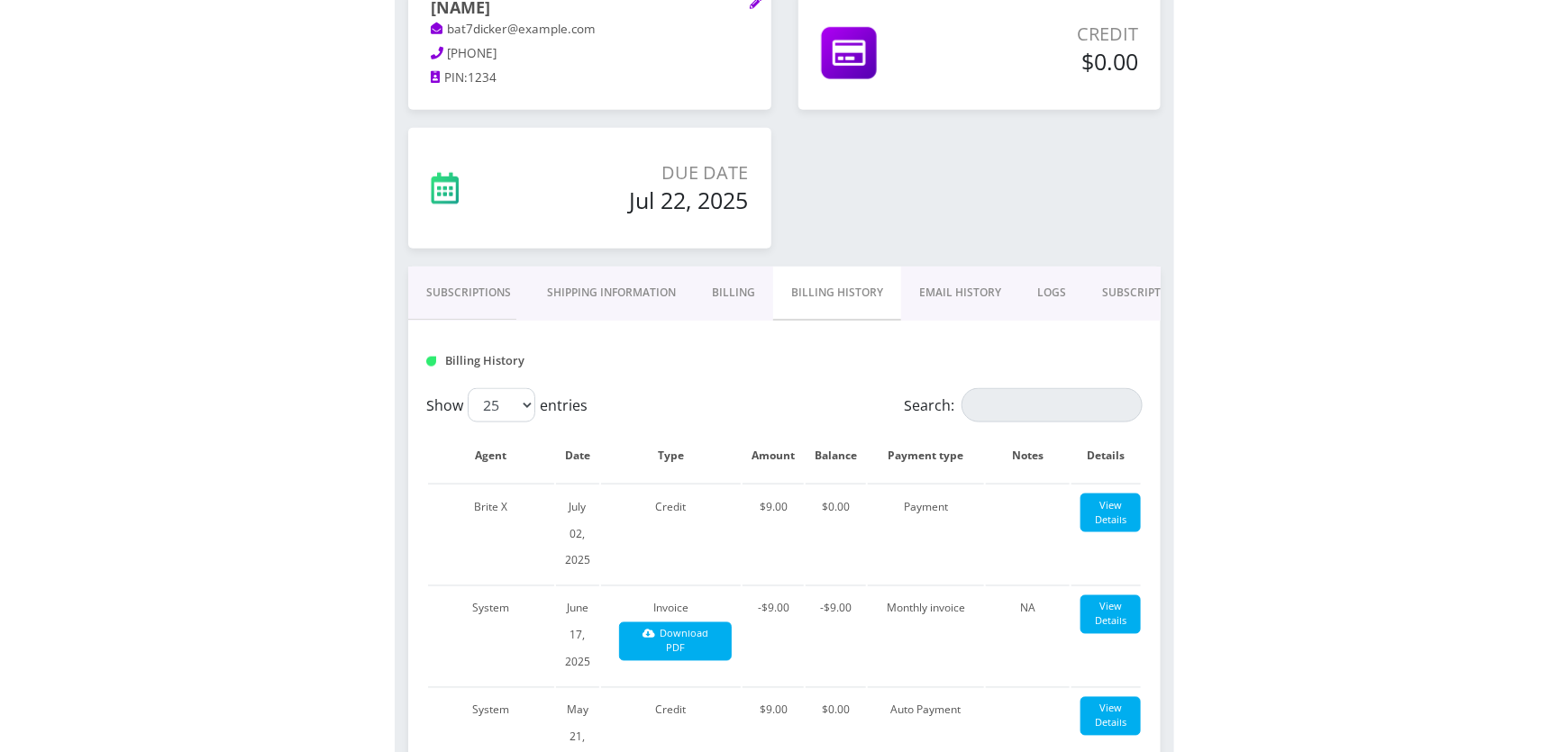 scroll, scrollTop: 327, scrollLeft: 0, axis: vertical 